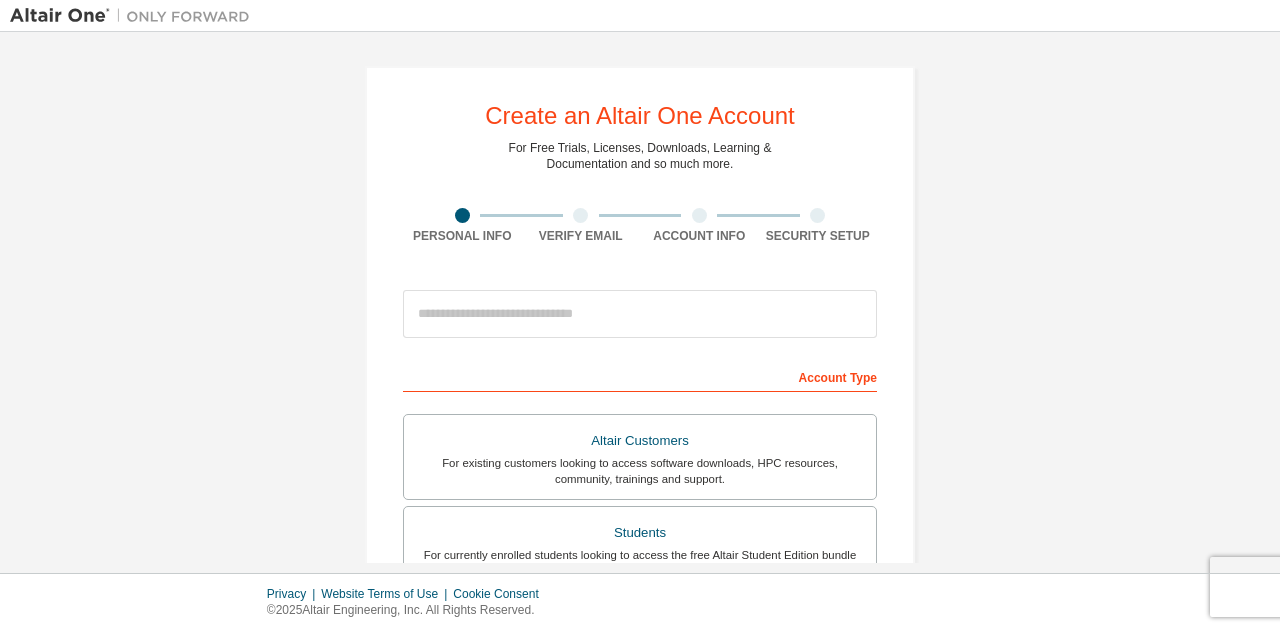 scroll, scrollTop: 0, scrollLeft: 0, axis: both 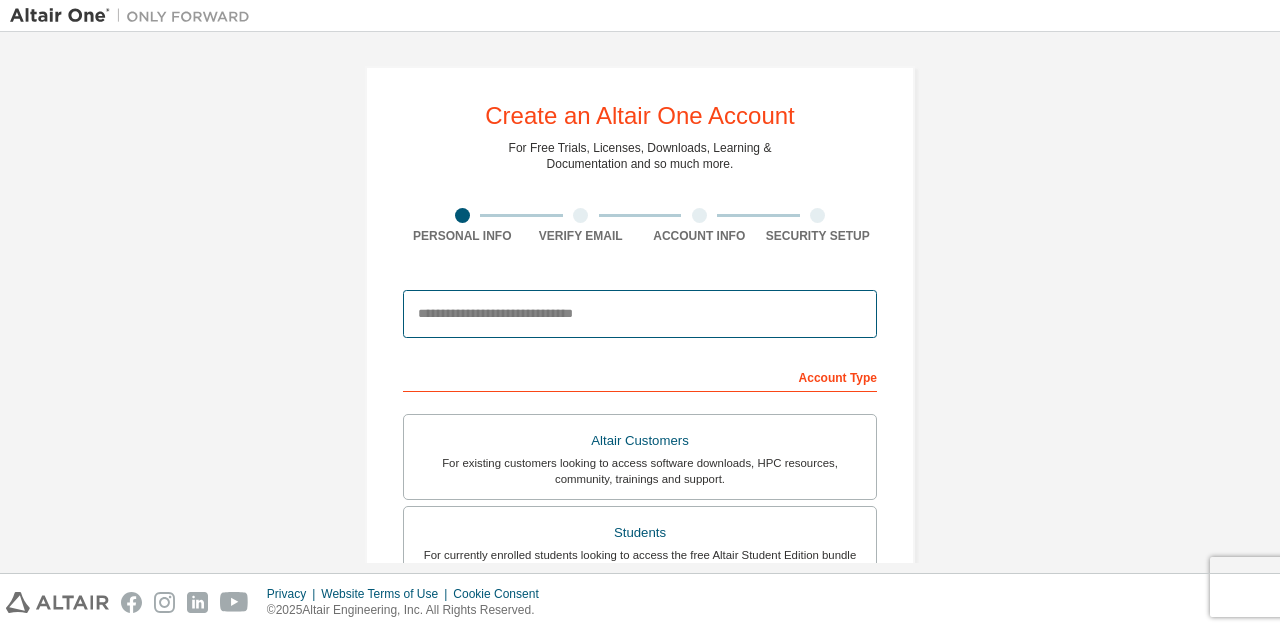click at bounding box center [640, 314] 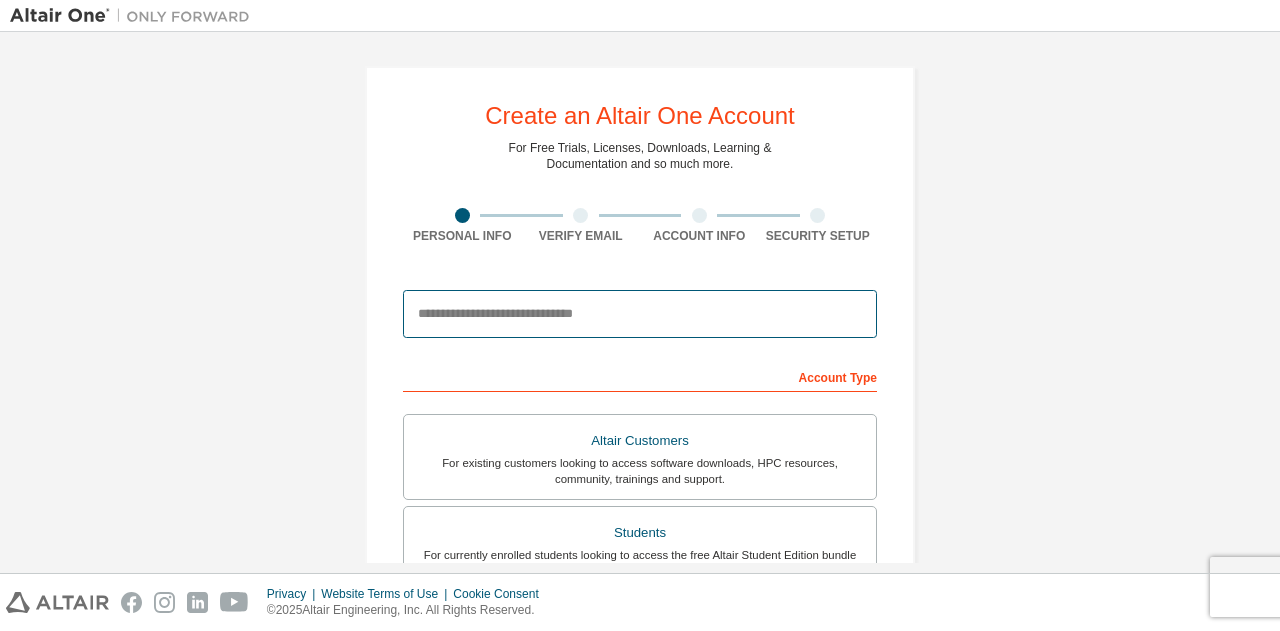 type on "**********" 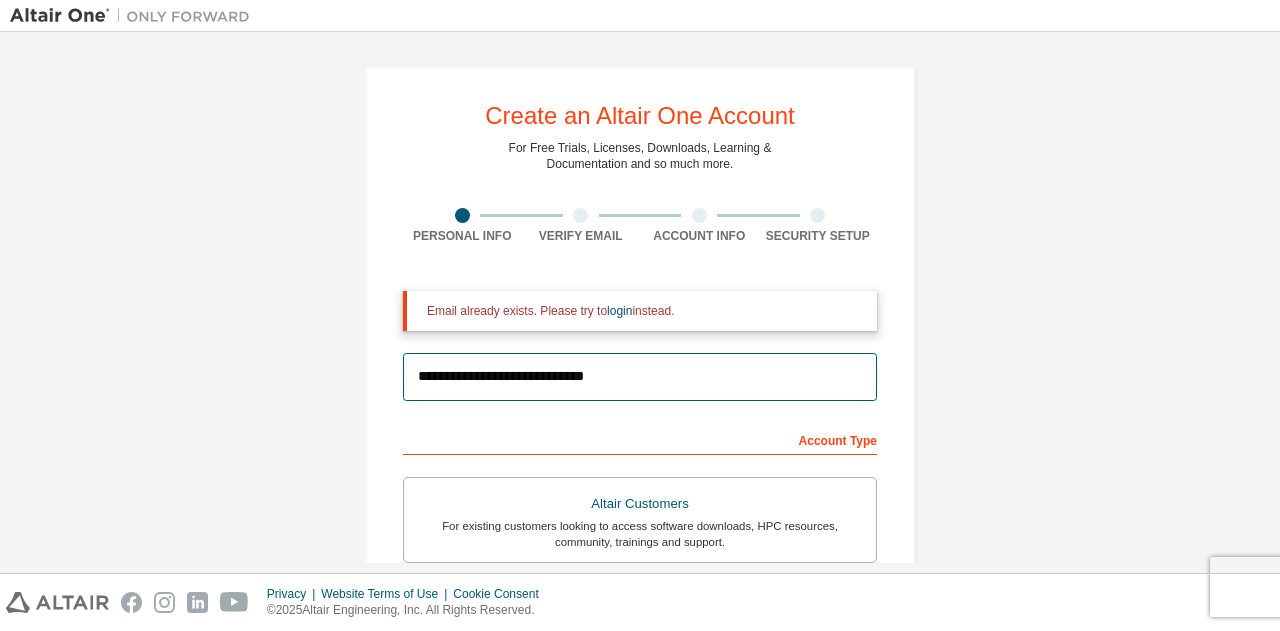 scroll, scrollTop: 300, scrollLeft: 0, axis: vertical 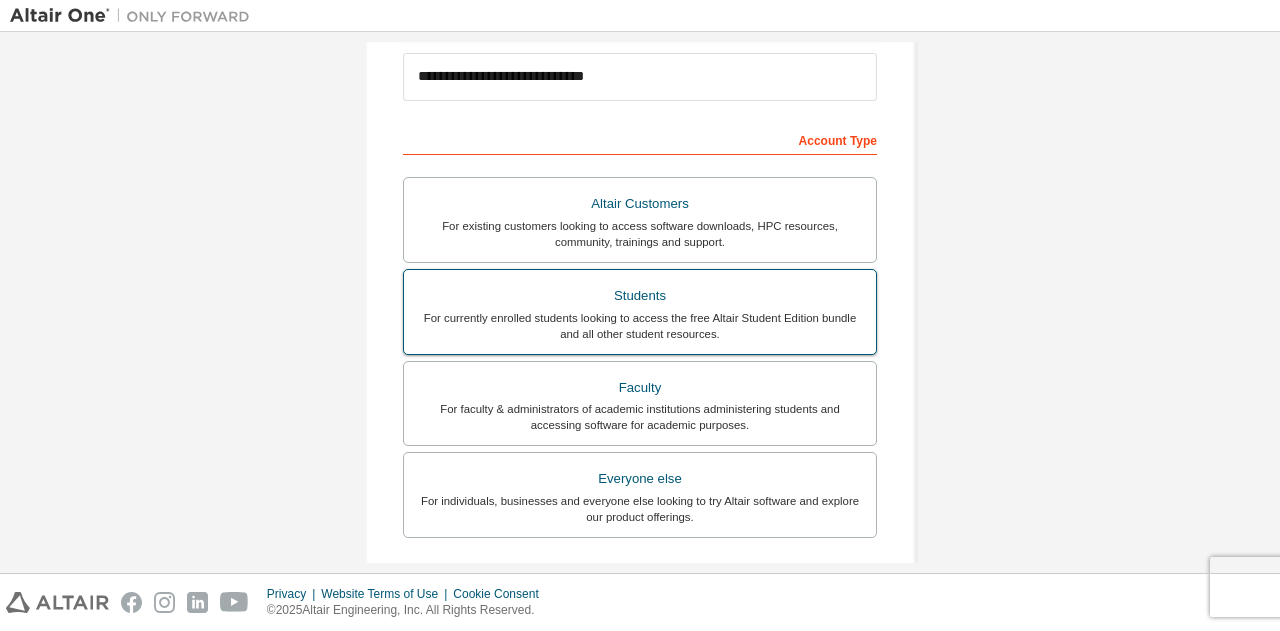 click on "Students" at bounding box center [640, 296] 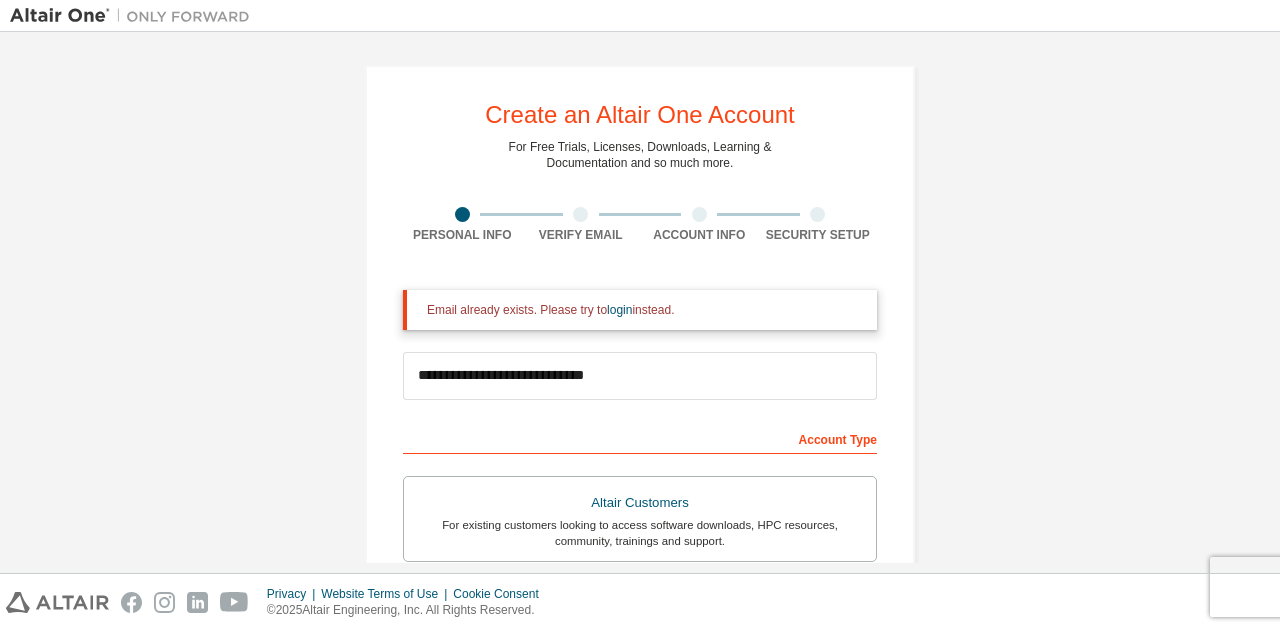 scroll, scrollTop: 0, scrollLeft: 0, axis: both 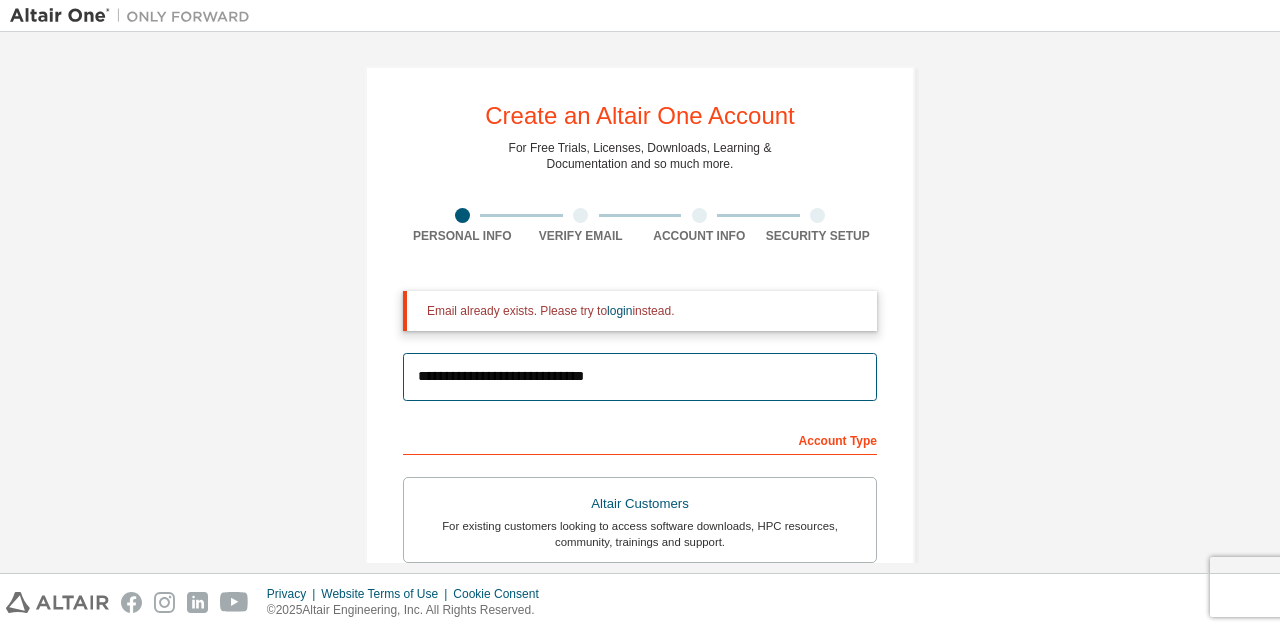 click on "**********" at bounding box center (640, 377) 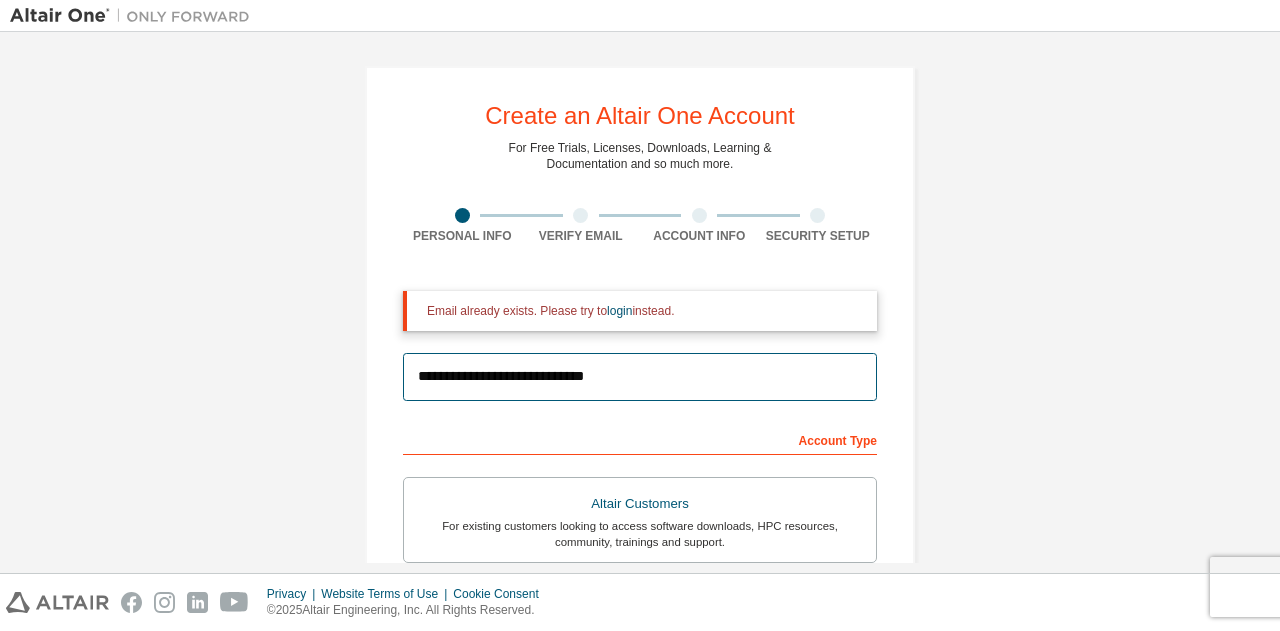 click on "**********" at bounding box center [640, 377] 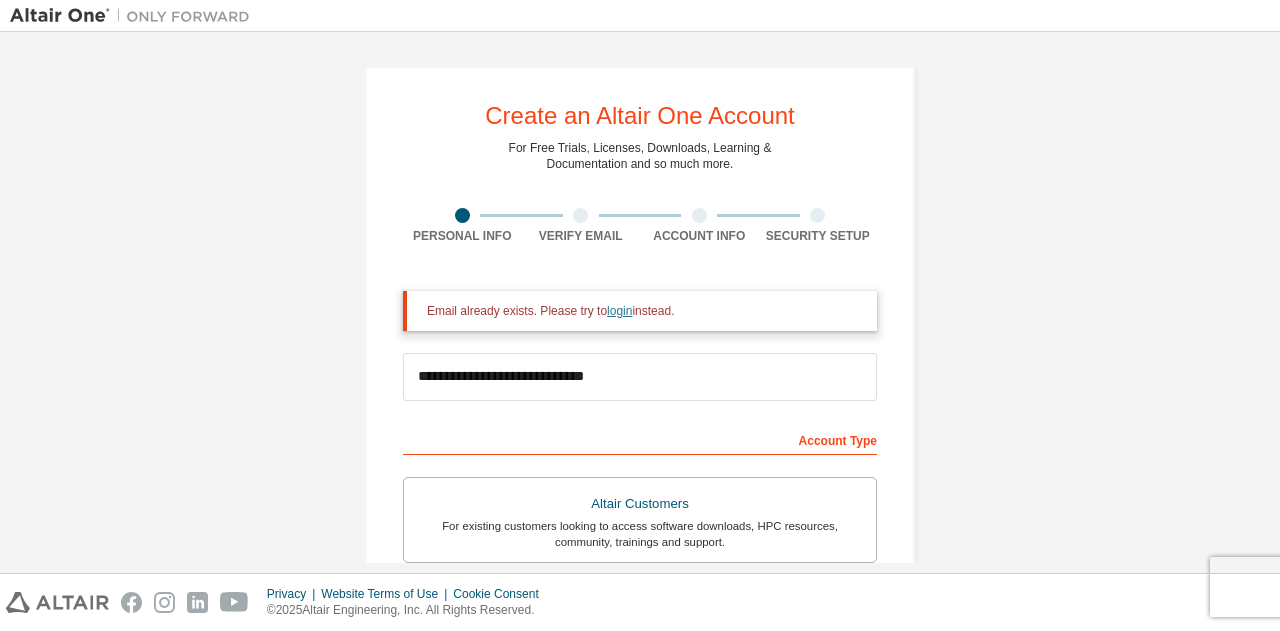 click on "login" at bounding box center (619, 311) 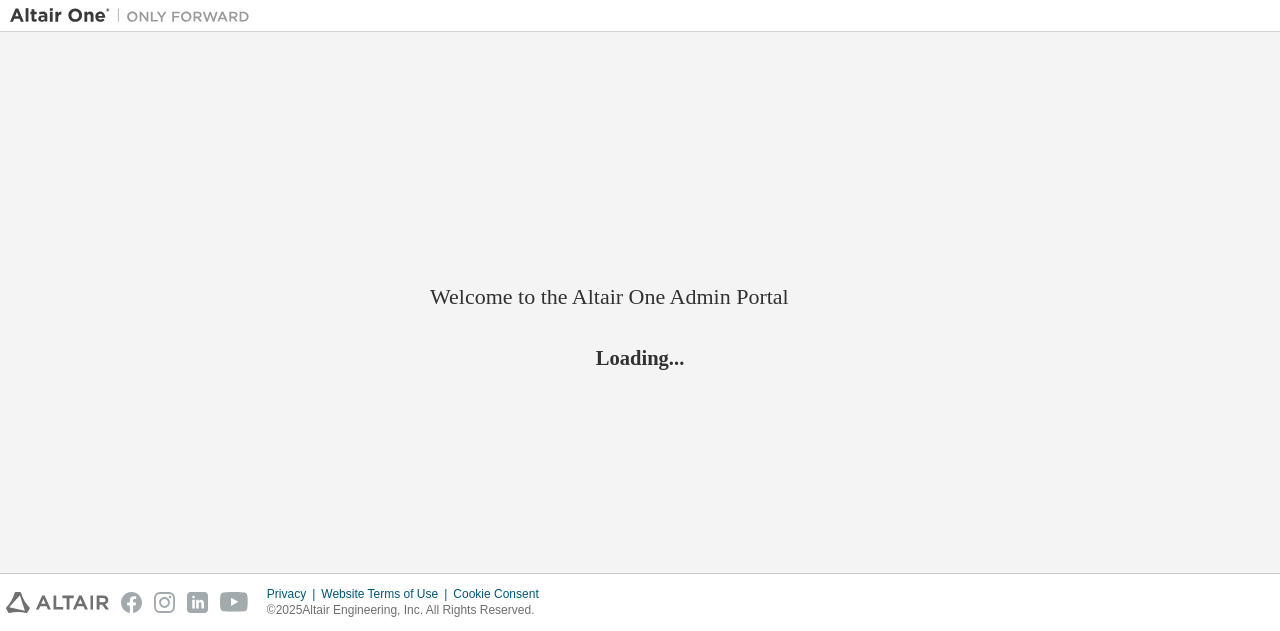 scroll, scrollTop: 0, scrollLeft: 0, axis: both 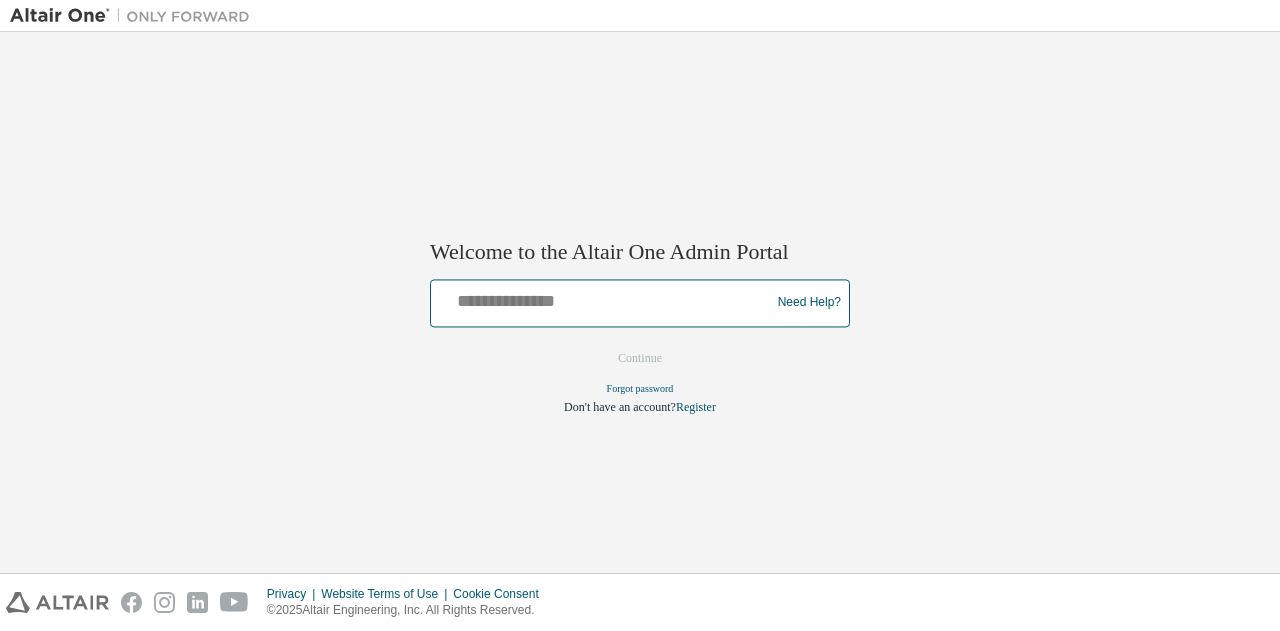 click at bounding box center [603, 298] 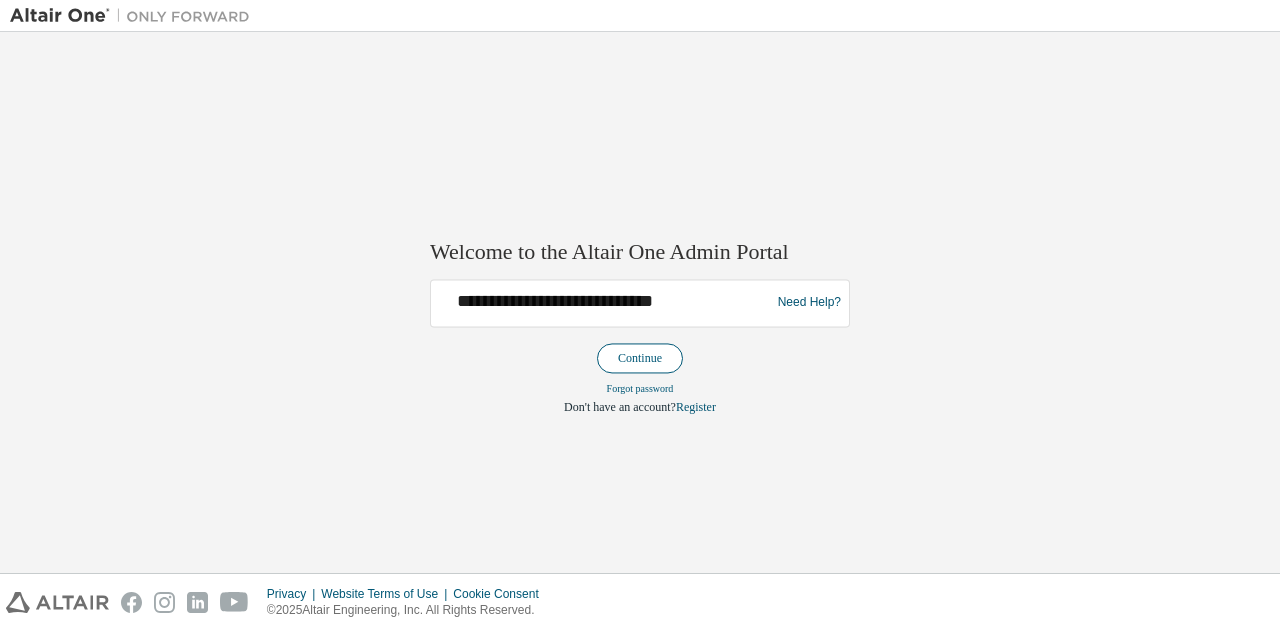click on "Continue" at bounding box center [640, 358] 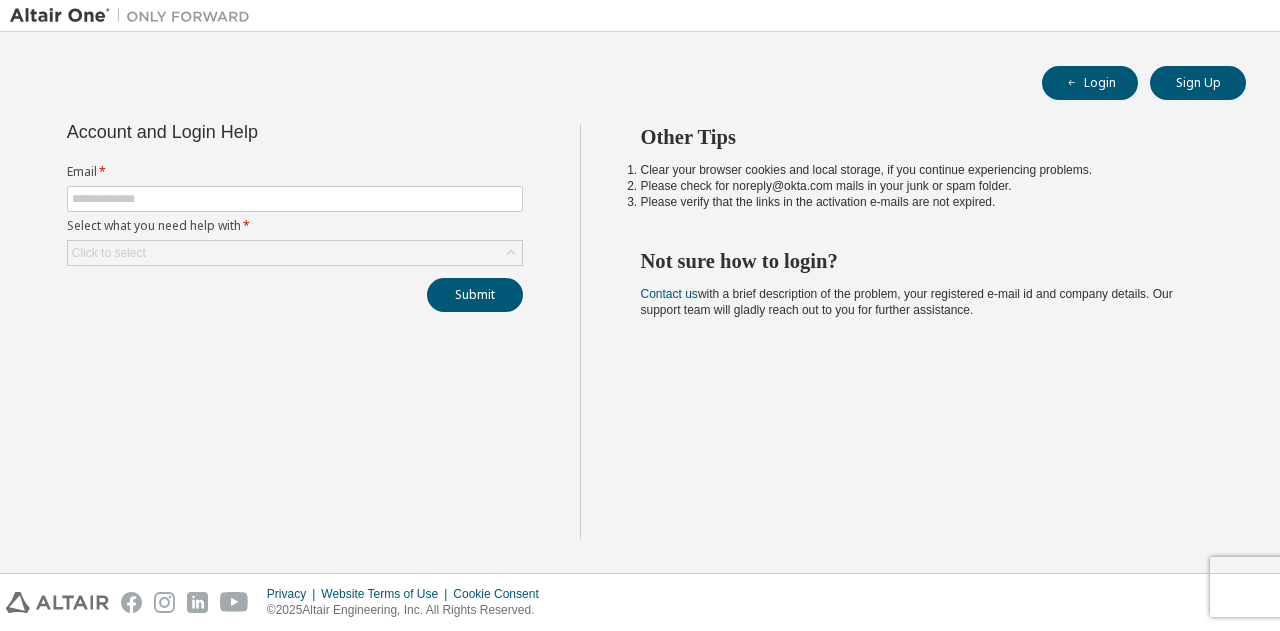 scroll, scrollTop: 0, scrollLeft: 0, axis: both 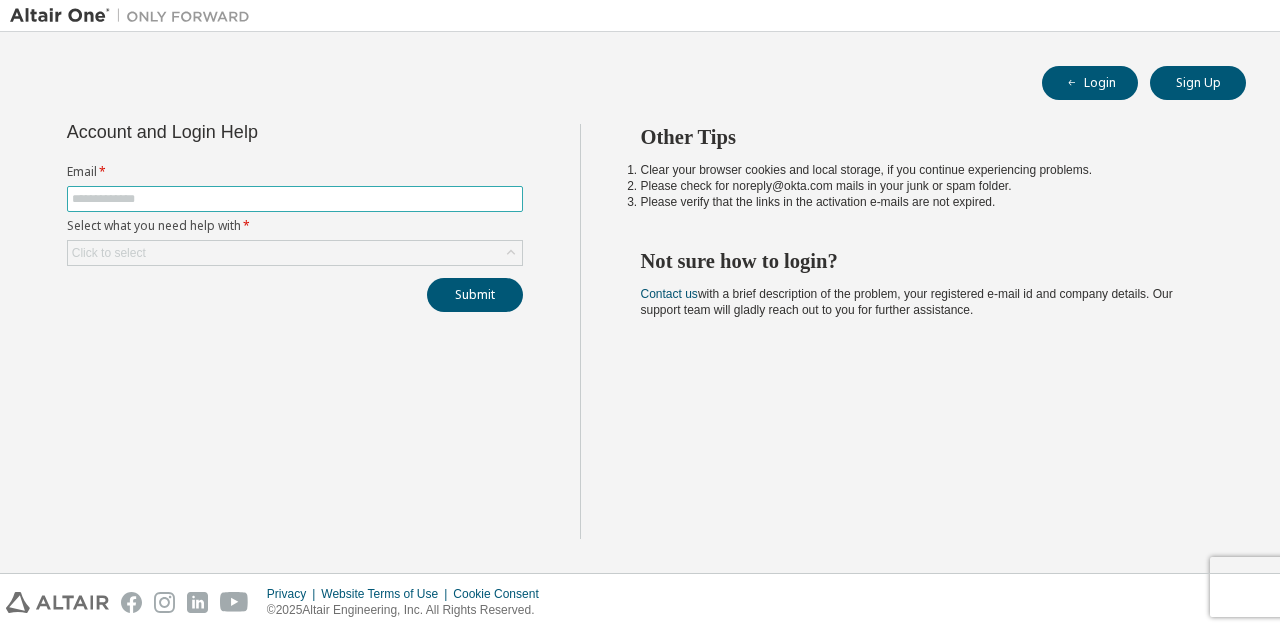 click at bounding box center [295, 199] 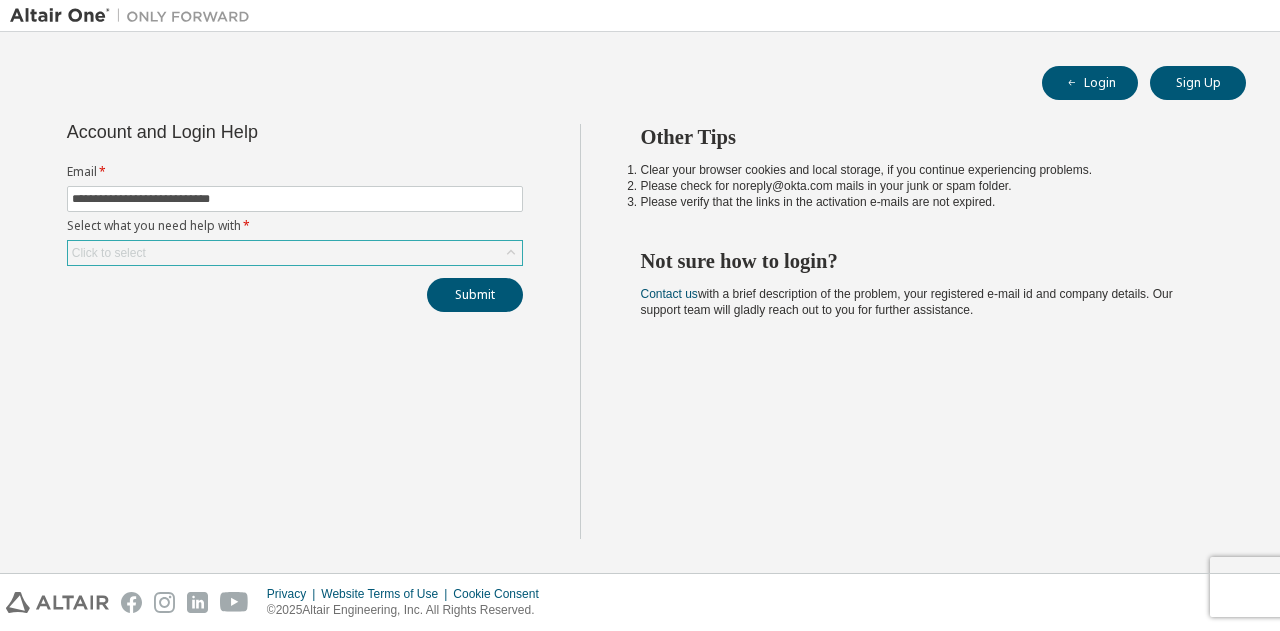 click on "Click to select" at bounding box center [295, 253] 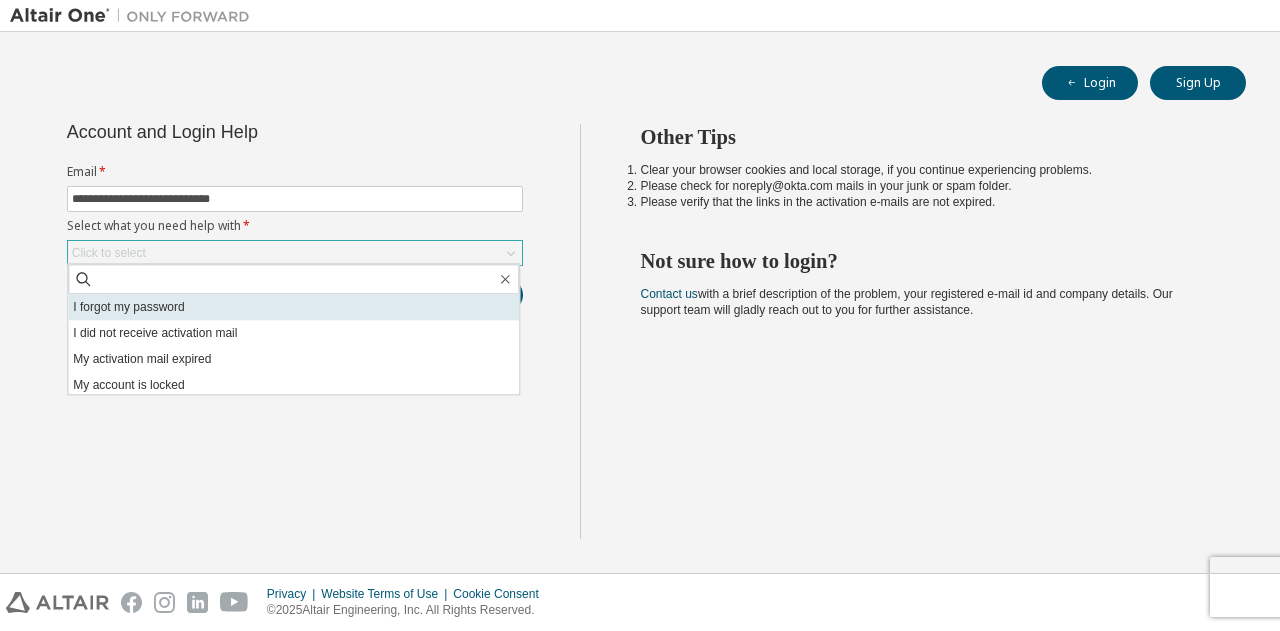 click on "I forgot my password" at bounding box center (293, 307) 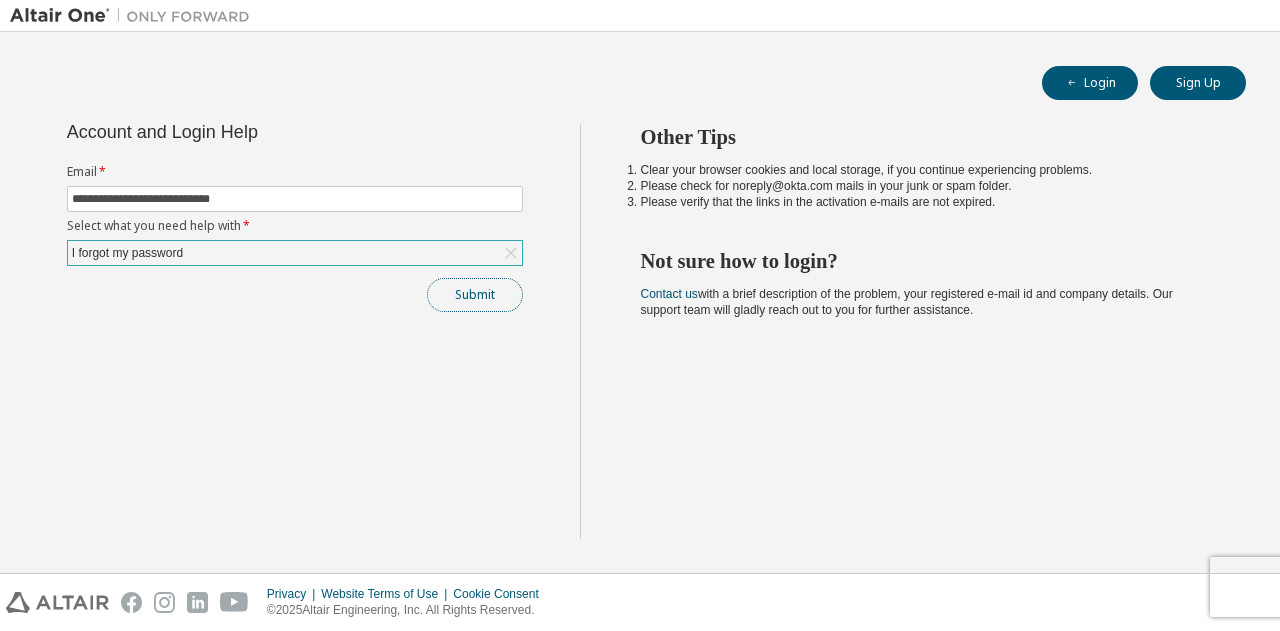 click on "Submit" at bounding box center (475, 295) 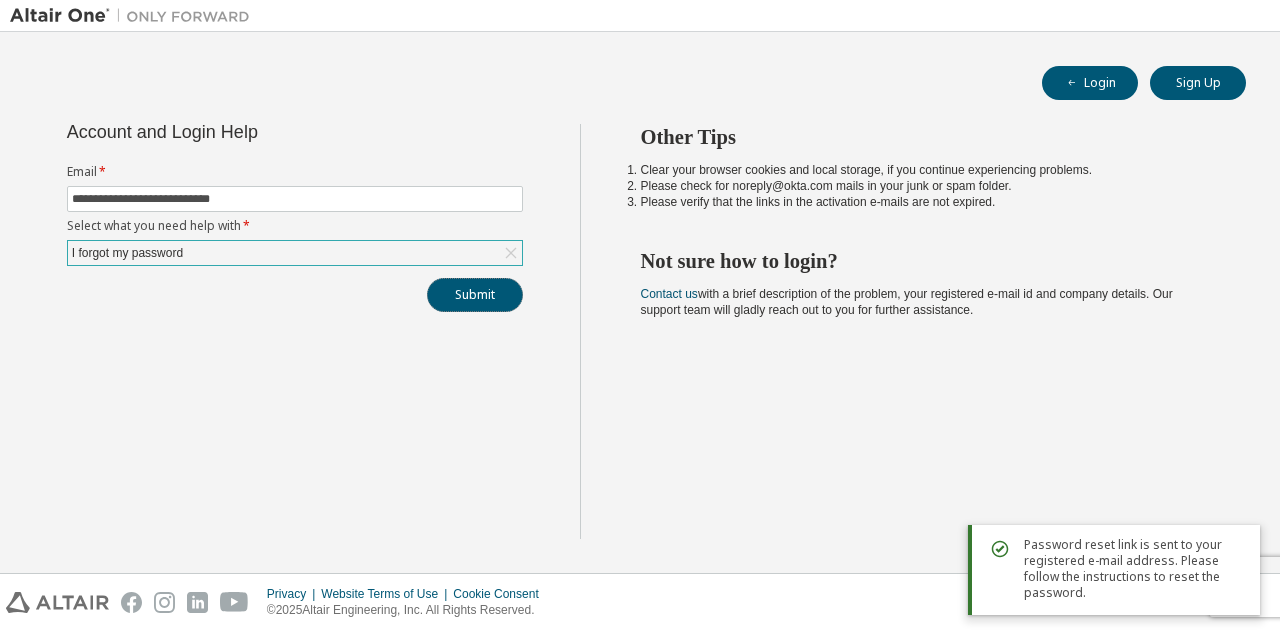 click on "Submit" at bounding box center (475, 295) 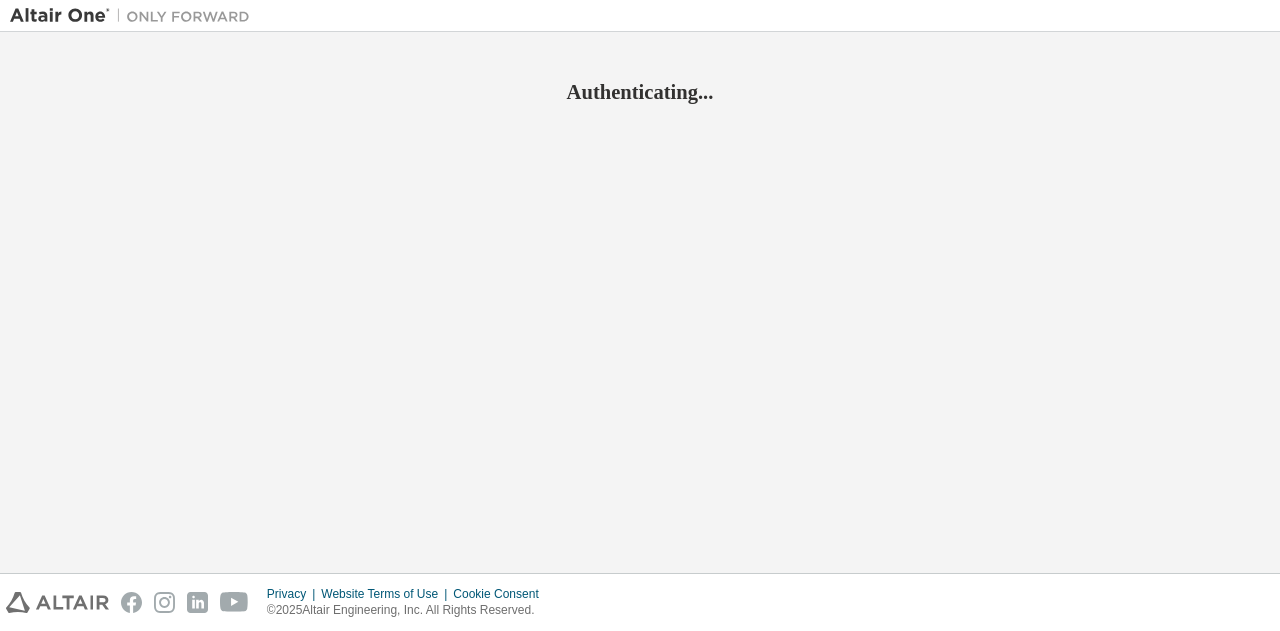 scroll, scrollTop: 0, scrollLeft: 0, axis: both 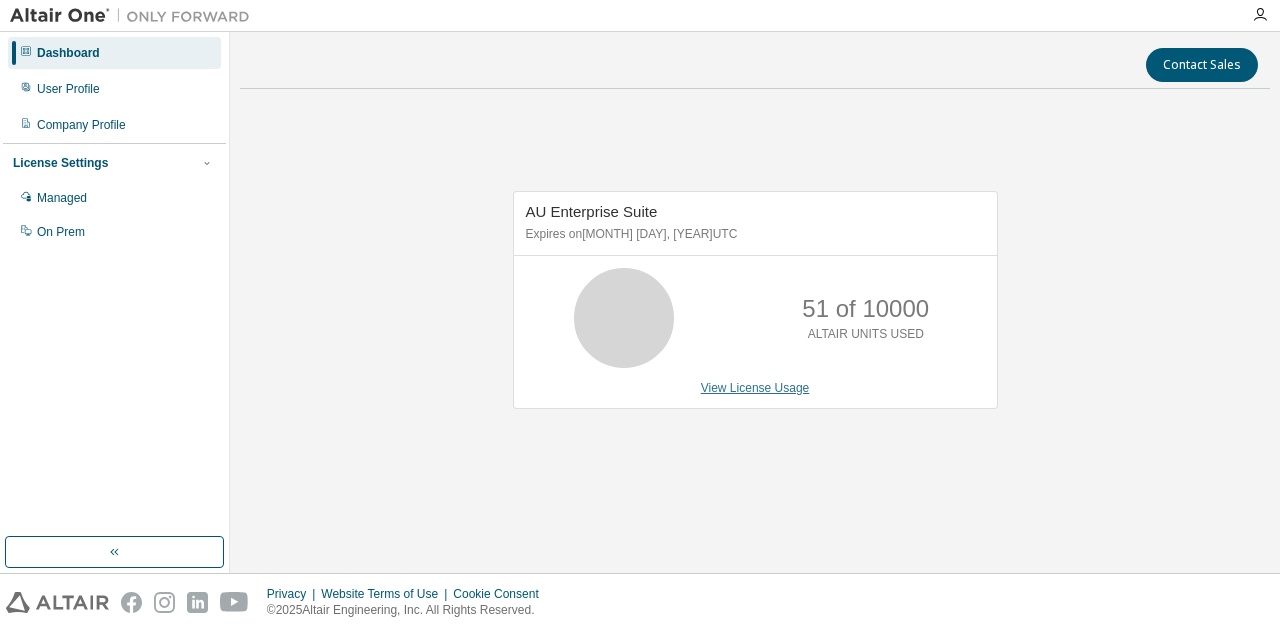click on "View License Usage" at bounding box center [755, 388] 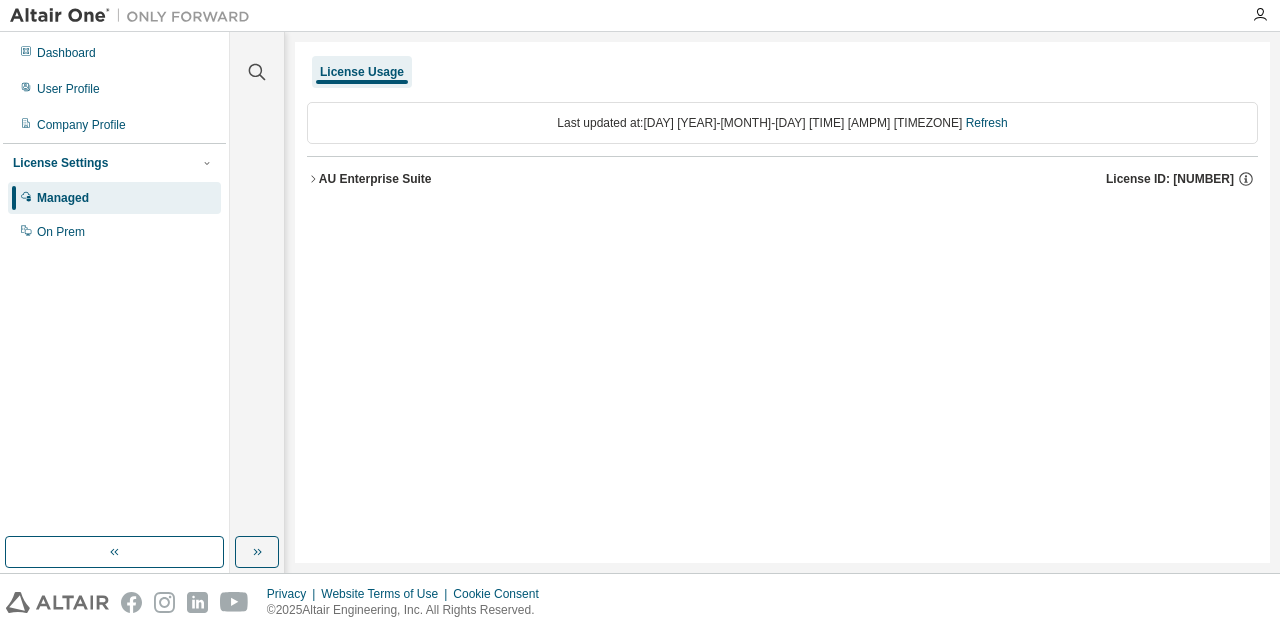 click on "AU Enterprise Suite License ID: [NUMBER]" at bounding box center (782, 179) 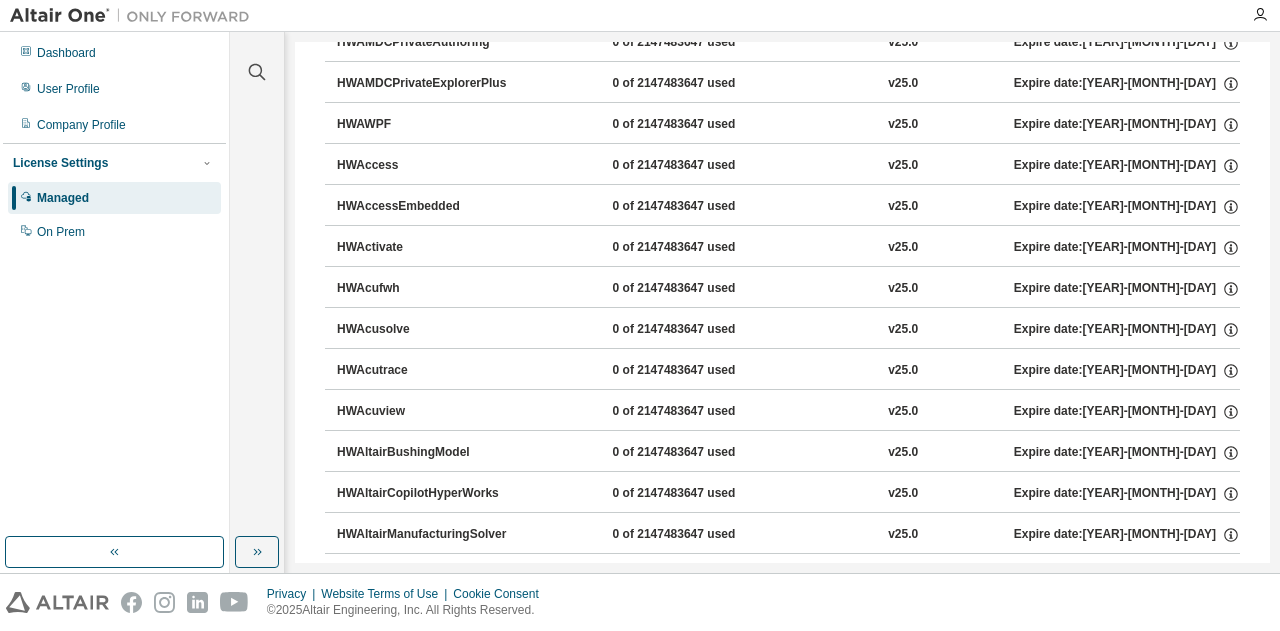 scroll, scrollTop: 0, scrollLeft: 0, axis: both 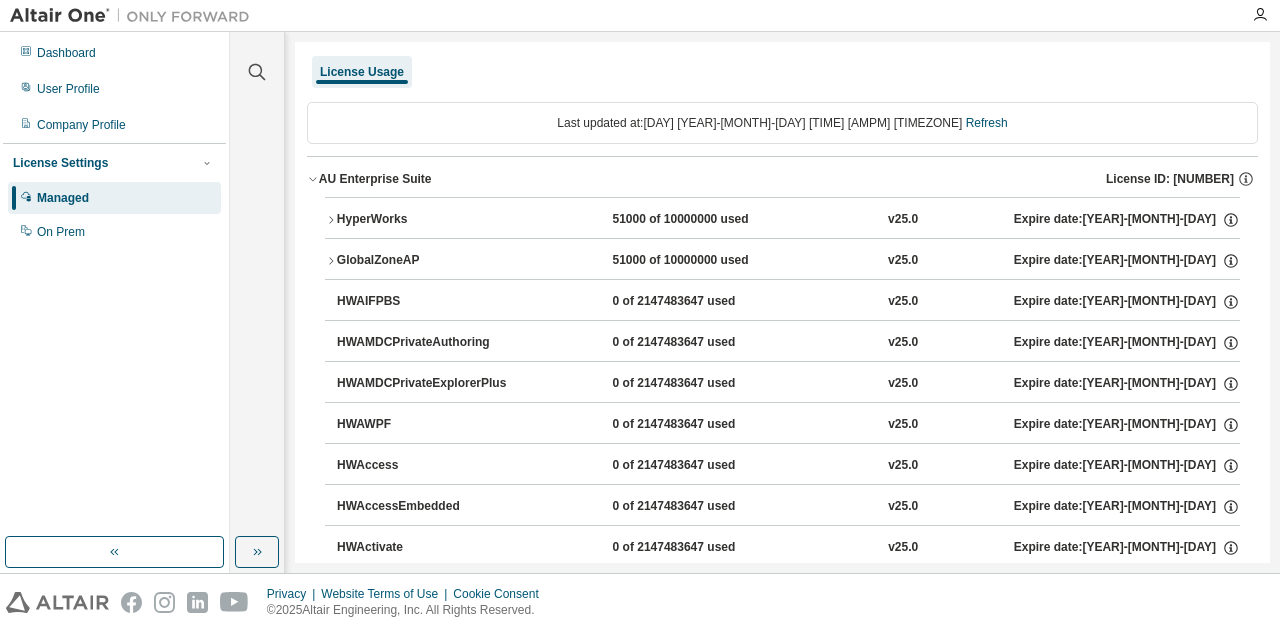 click on "AU Enterprise Suite License ID: [NUMBER]" at bounding box center (788, 179) 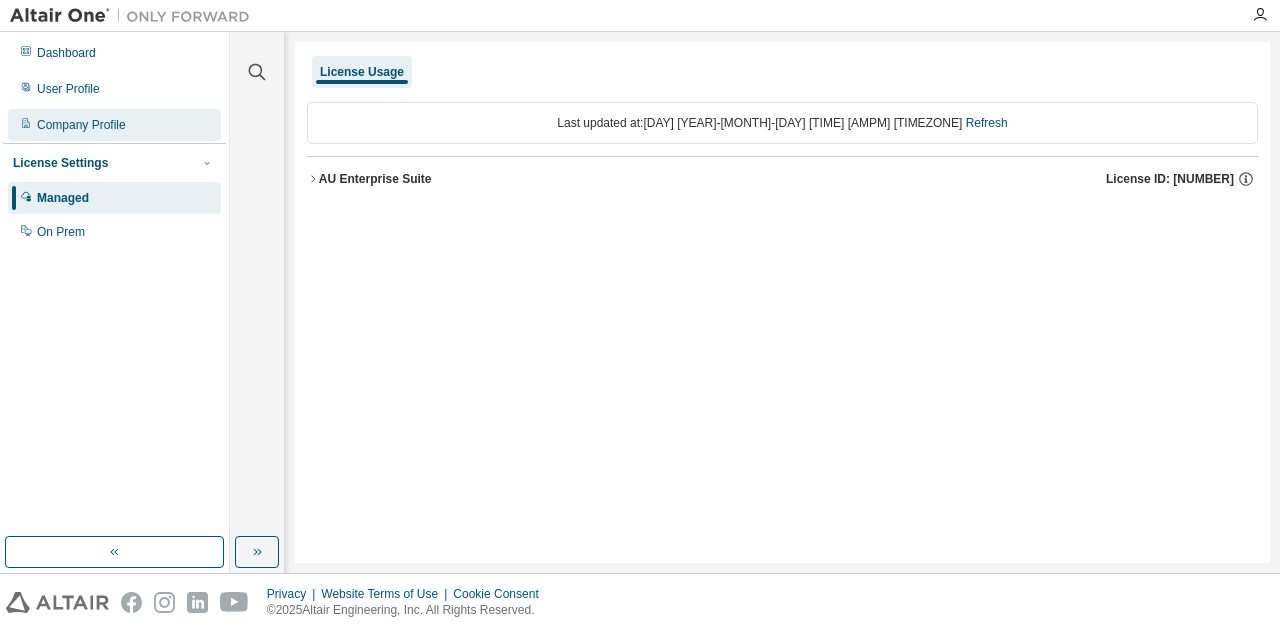 click on "Company Profile" at bounding box center [81, 125] 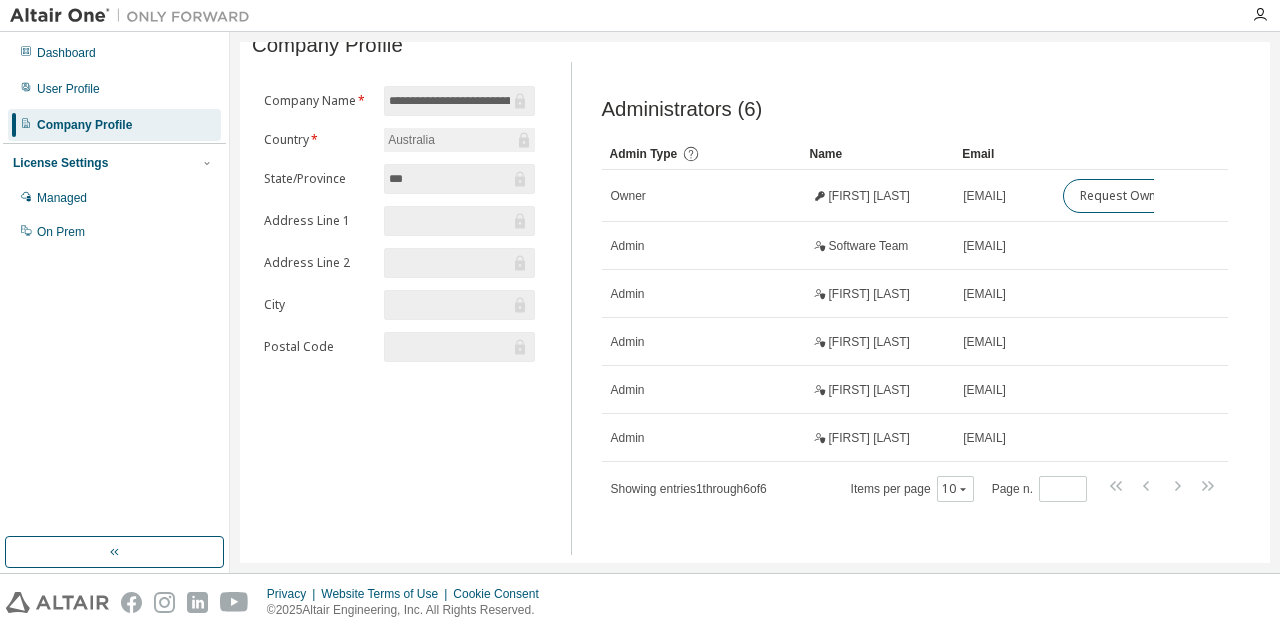 scroll, scrollTop: 31, scrollLeft: 0, axis: vertical 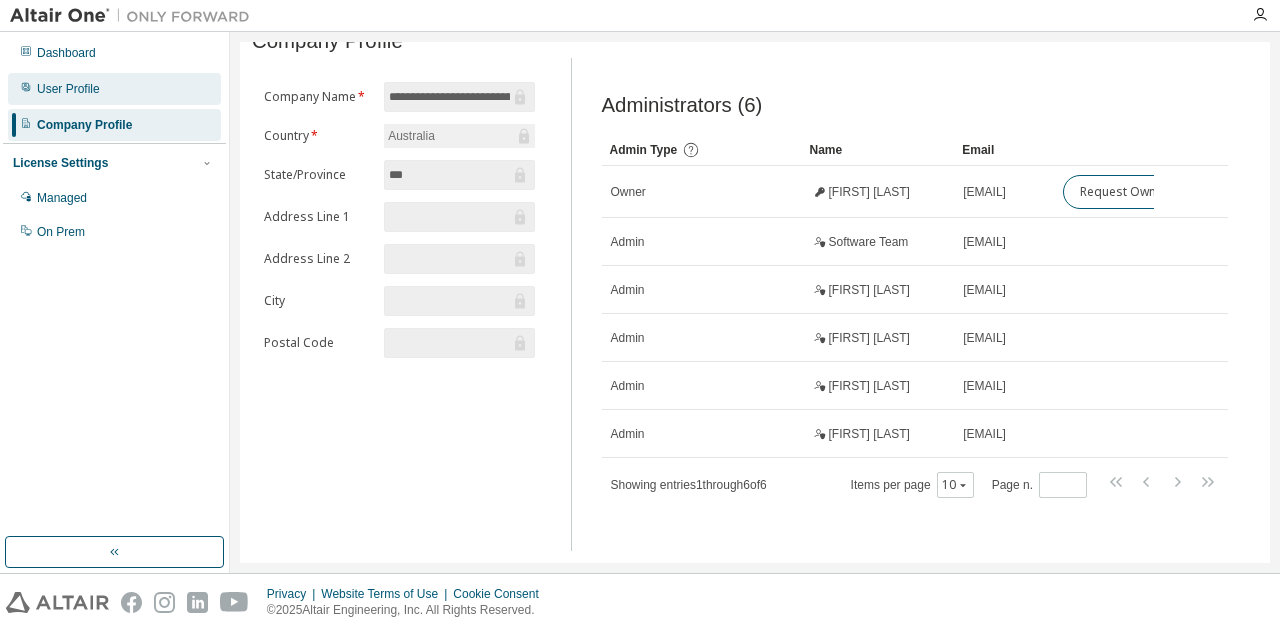 click on "User Profile" at bounding box center (114, 89) 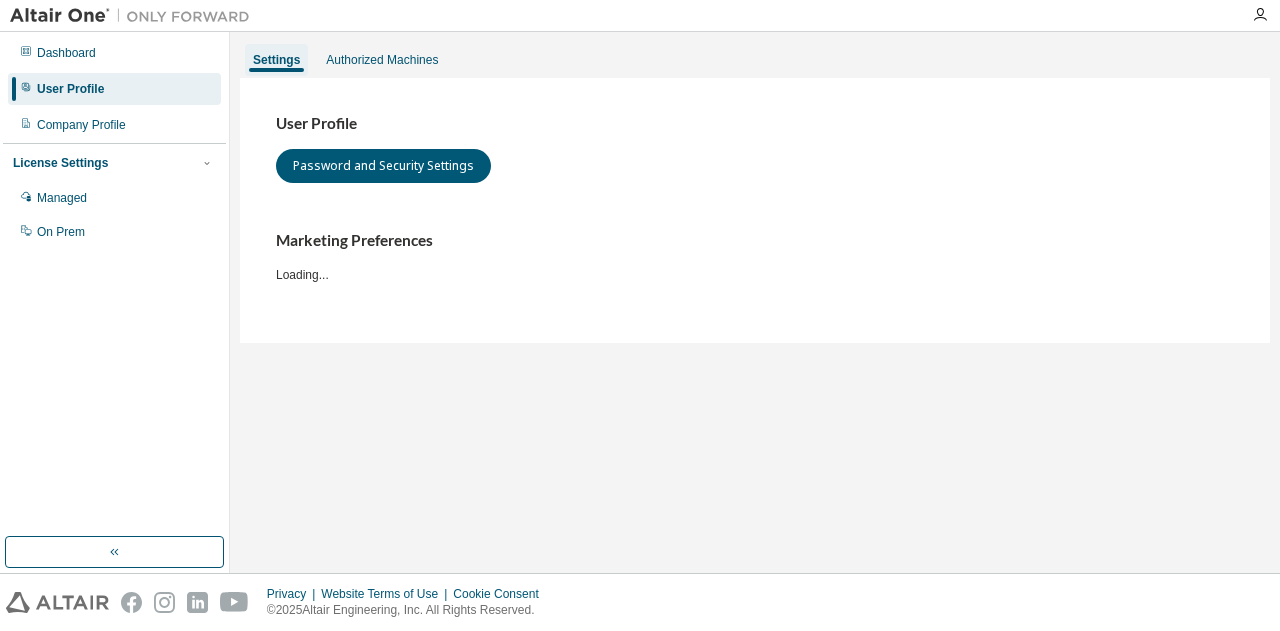 scroll, scrollTop: 0, scrollLeft: 0, axis: both 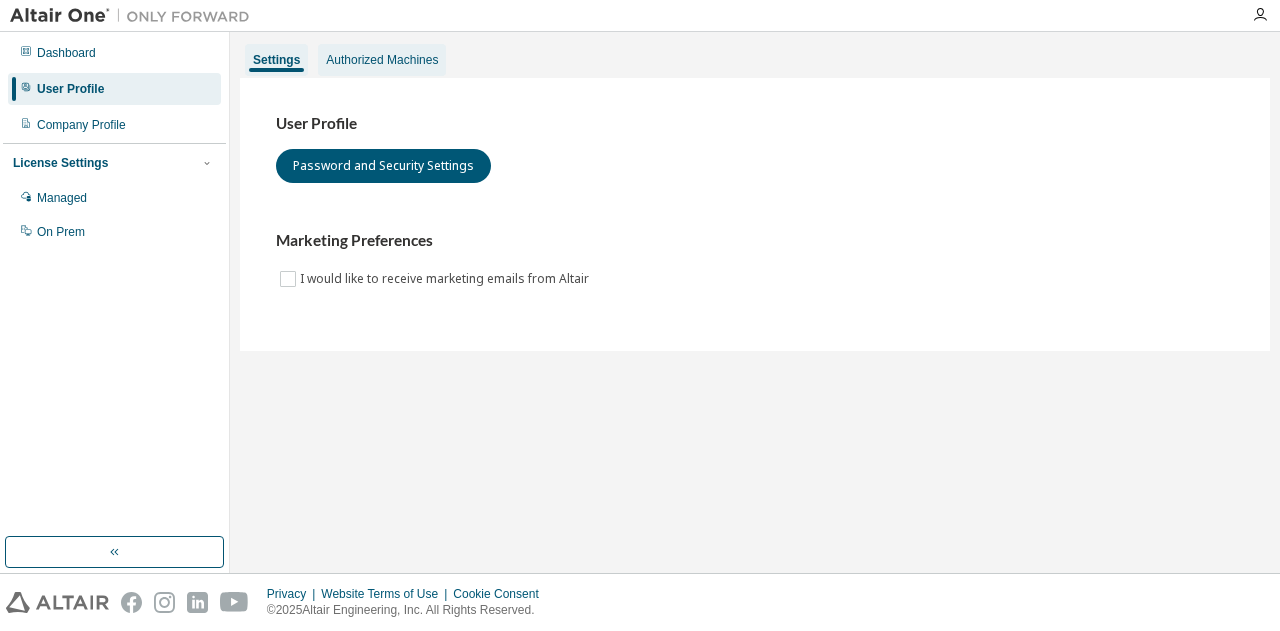 click on "Authorized Machines" at bounding box center [382, 60] 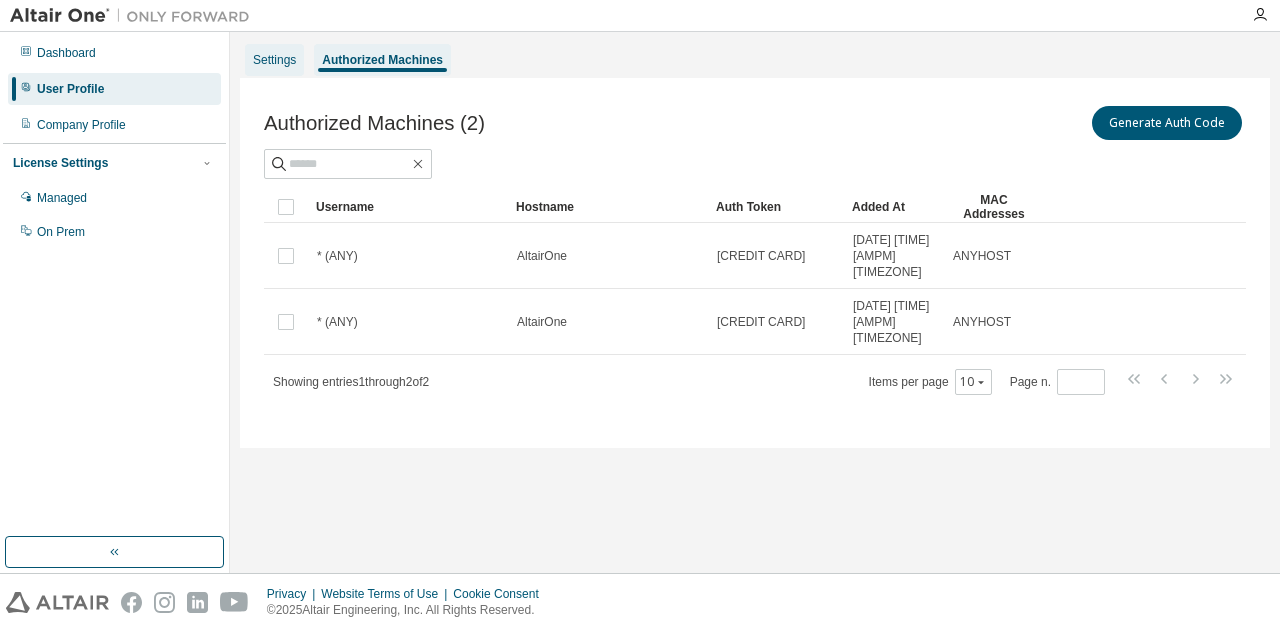 click on "Settings" at bounding box center [274, 60] 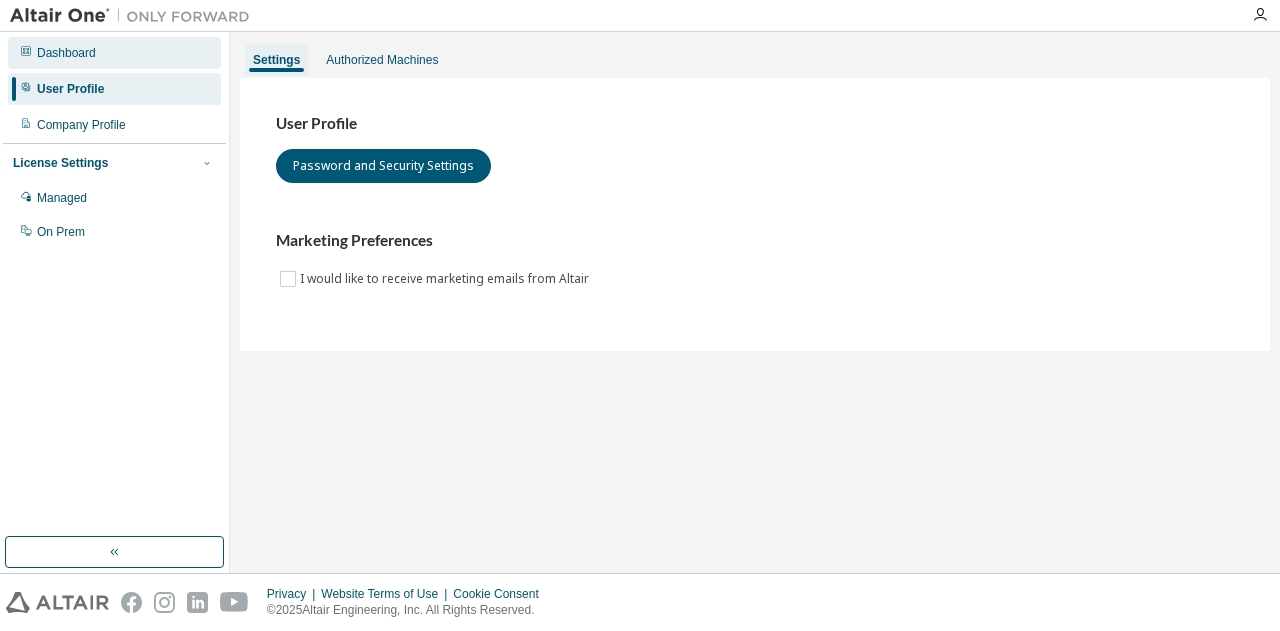 click on "Dashboard" at bounding box center (114, 53) 